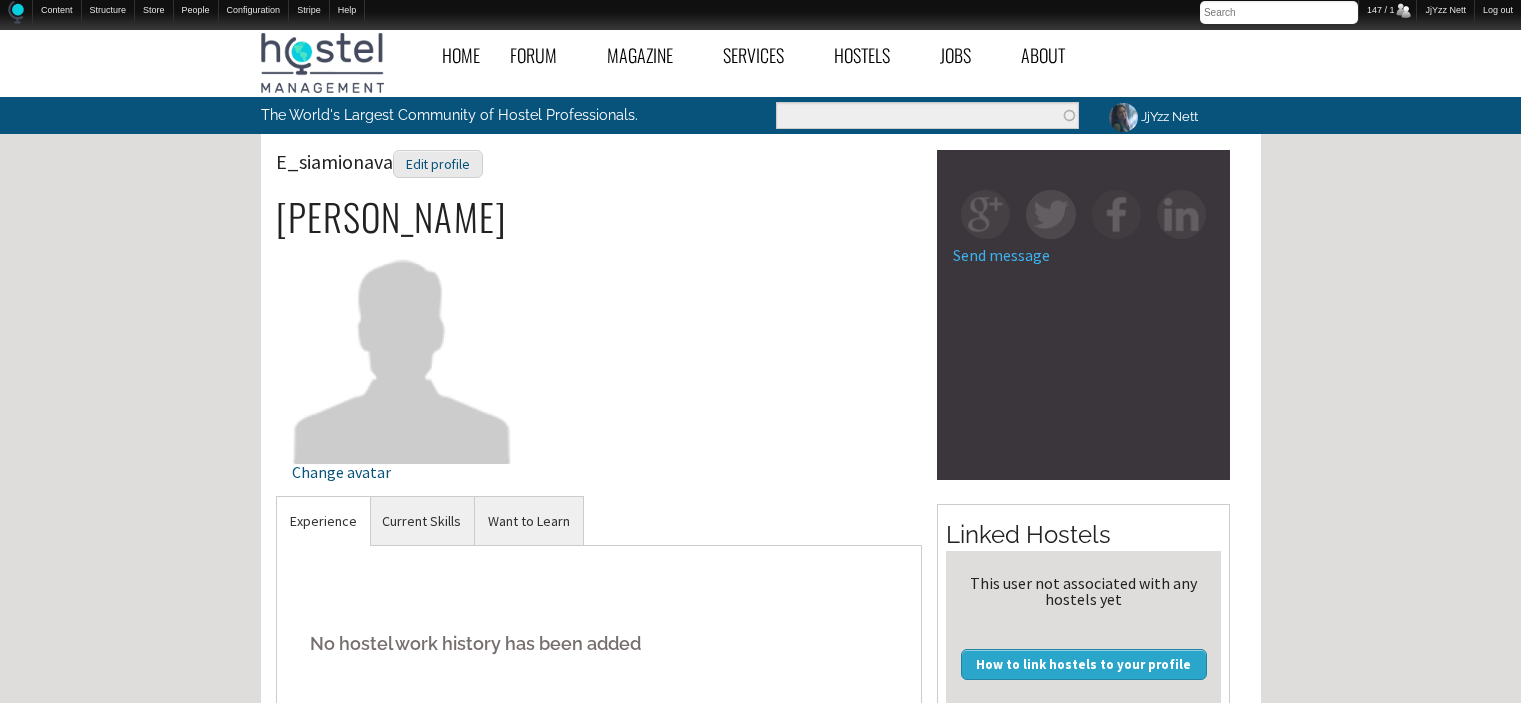 scroll, scrollTop: 0, scrollLeft: 0, axis: both 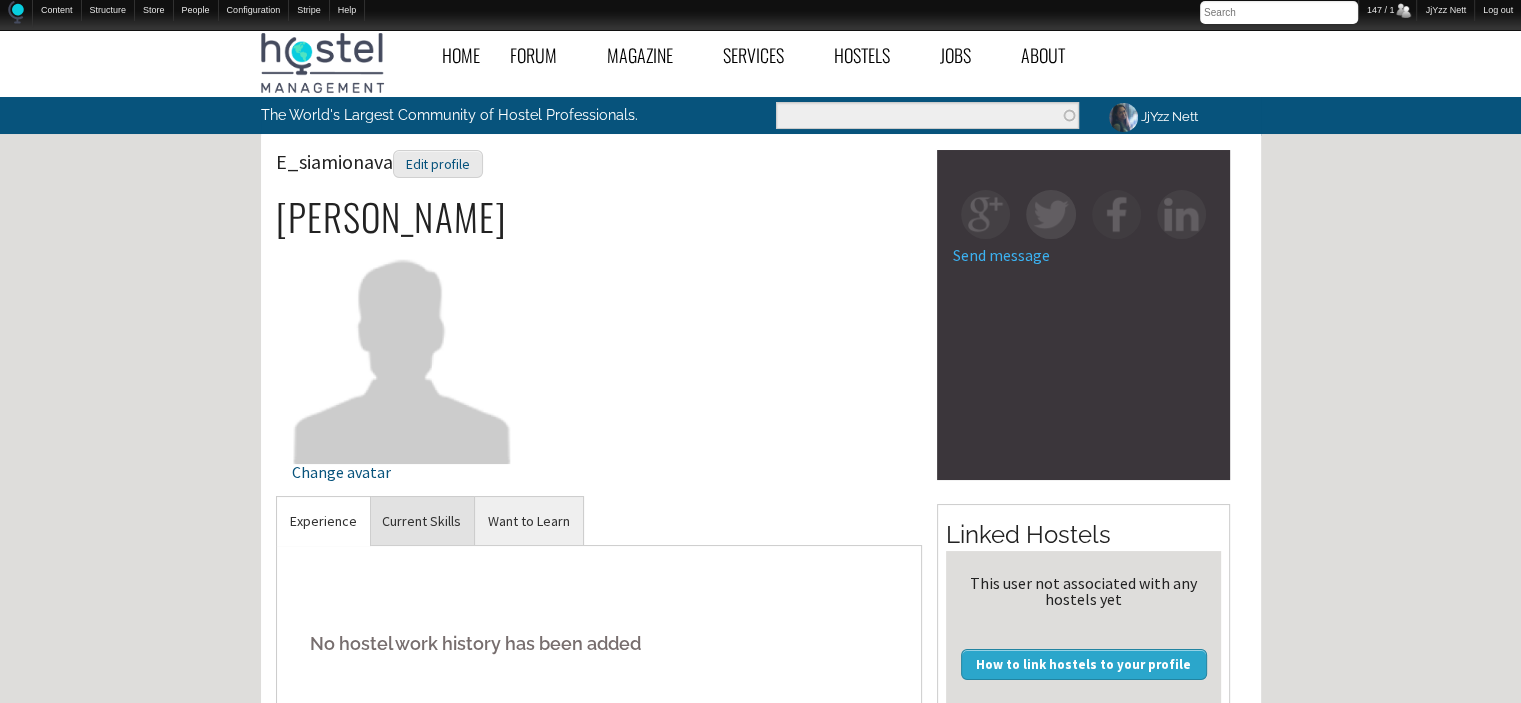 click on "Current Skills" at bounding box center (421, 521) 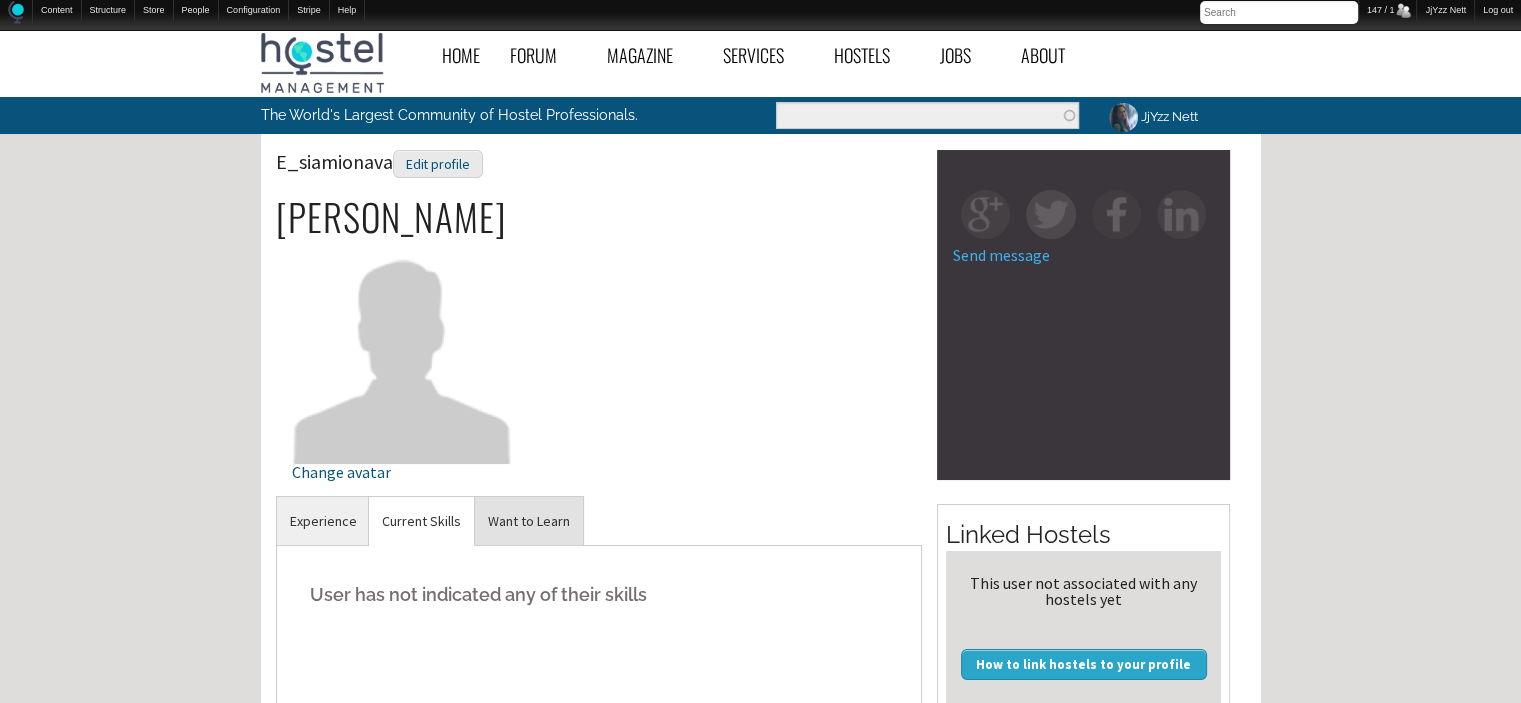 click on "Want to Learn" at bounding box center [529, 521] 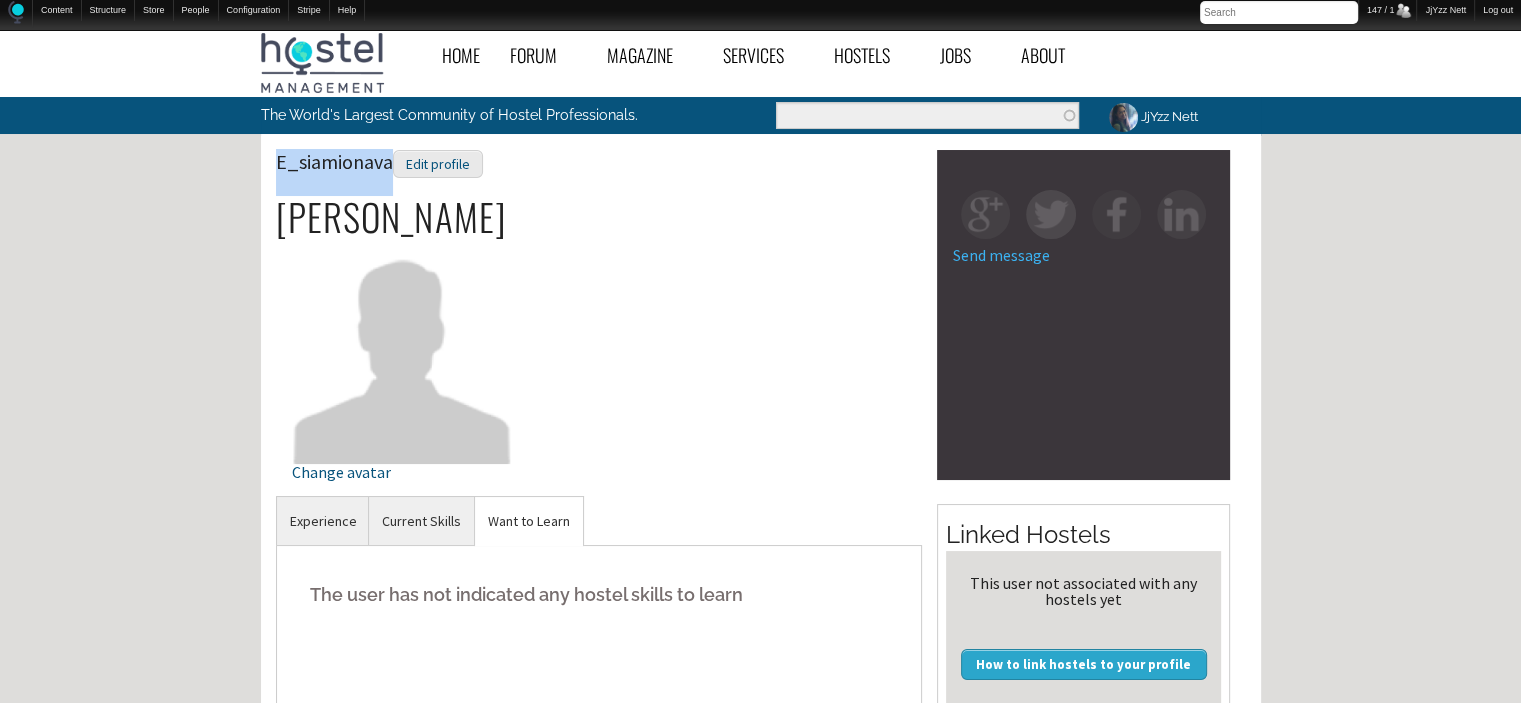 drag, startPoint x: 388, startPoint y: 161, endPoint x: 269, endPoint y: 171, distance: 119.419426 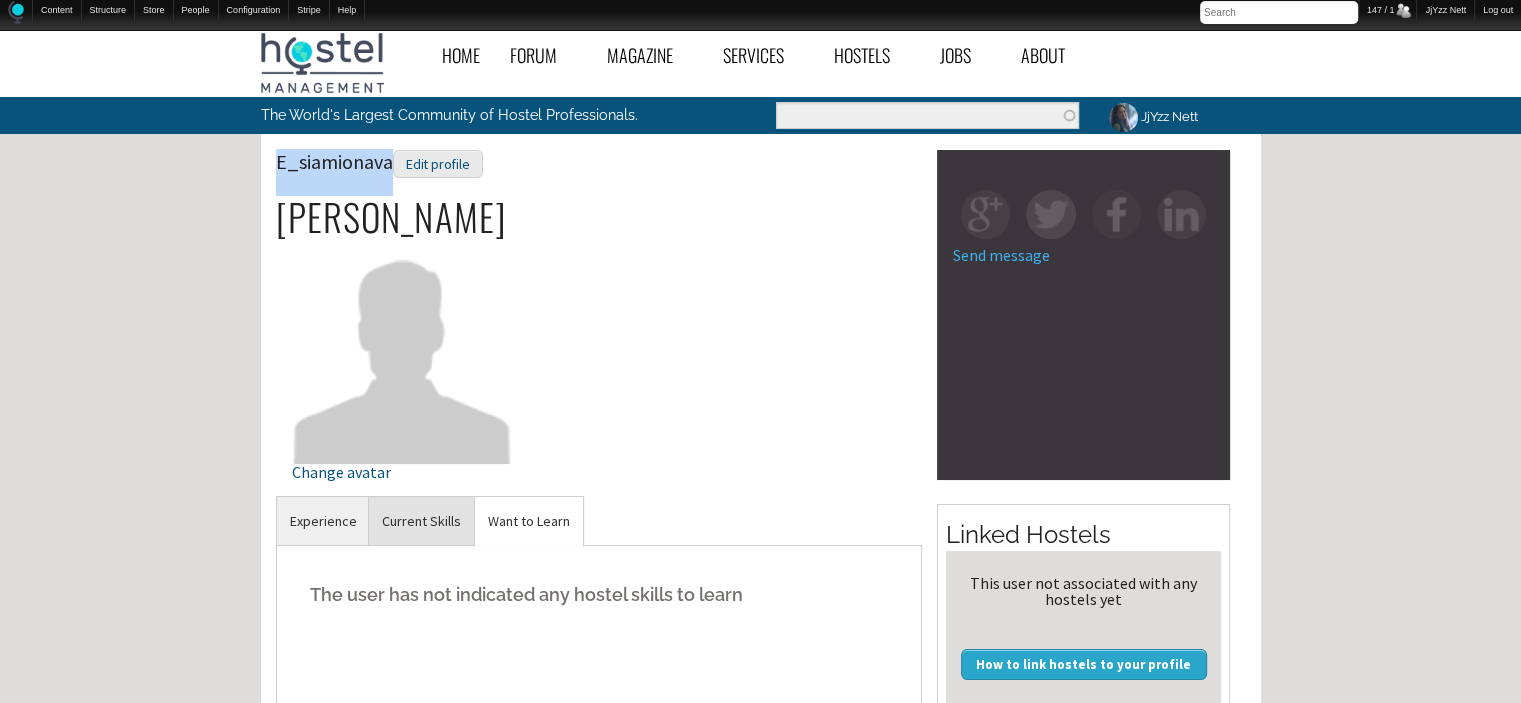 click on "Current Skills" at bounding box center [421, 521] 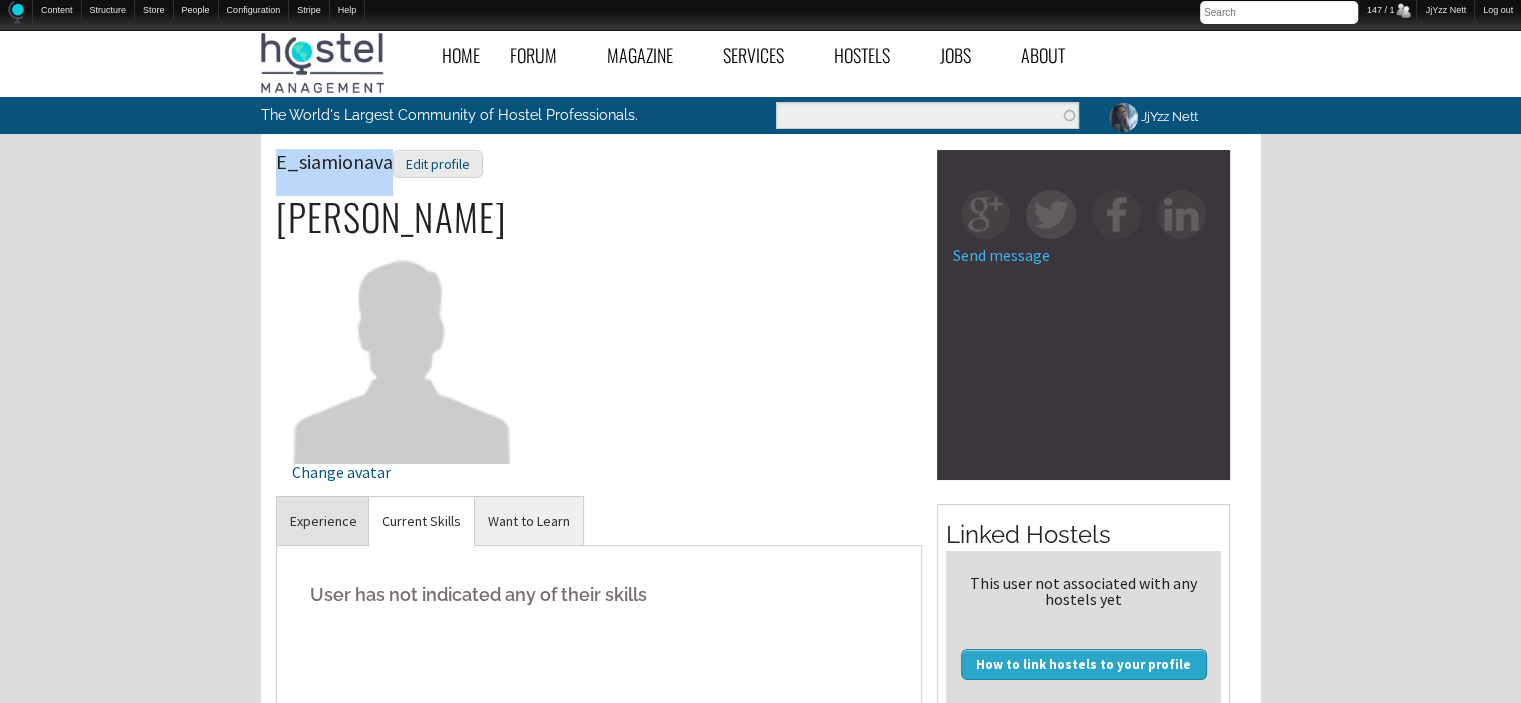 click on "Experience" at bounding box center [323, 521] 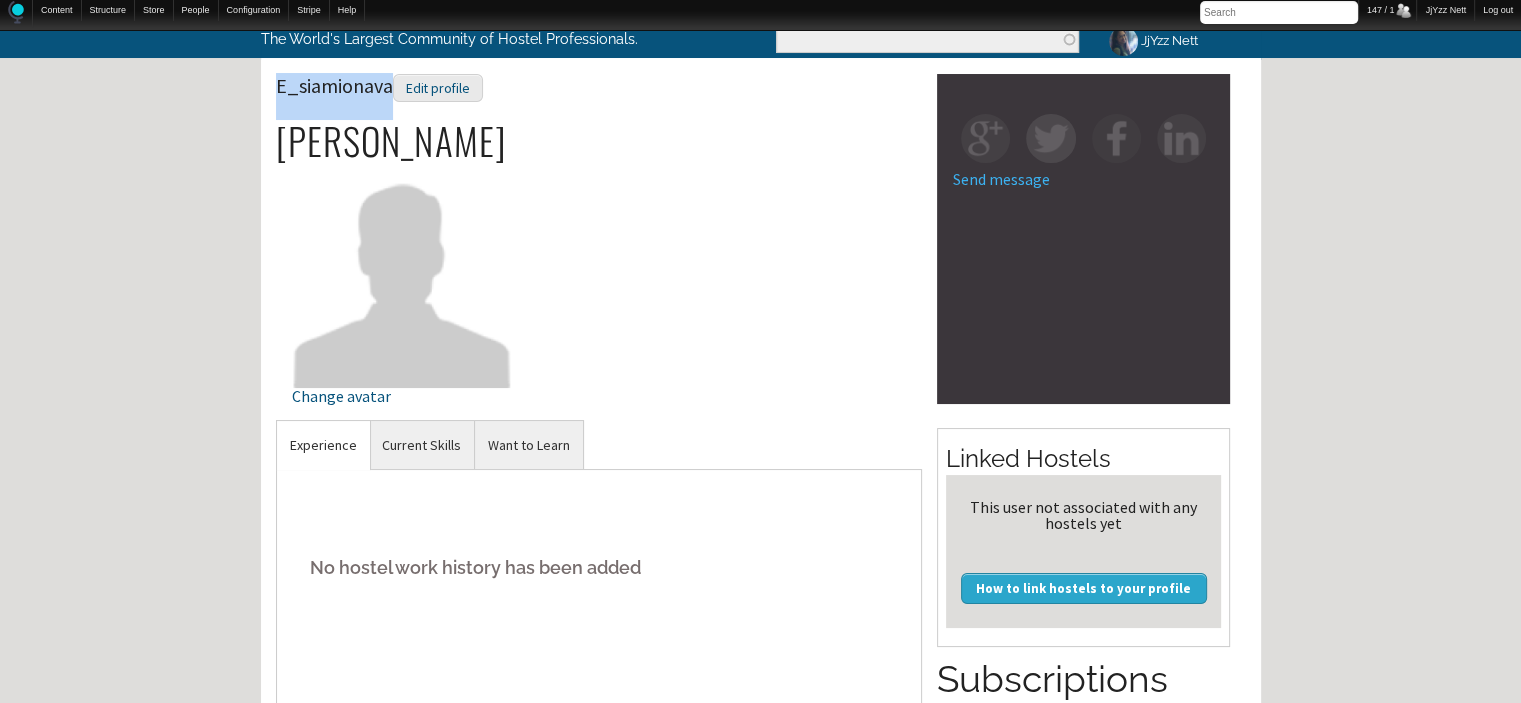 scroll, scrollTop: 80, scrollLeft: 0, axis: vertical 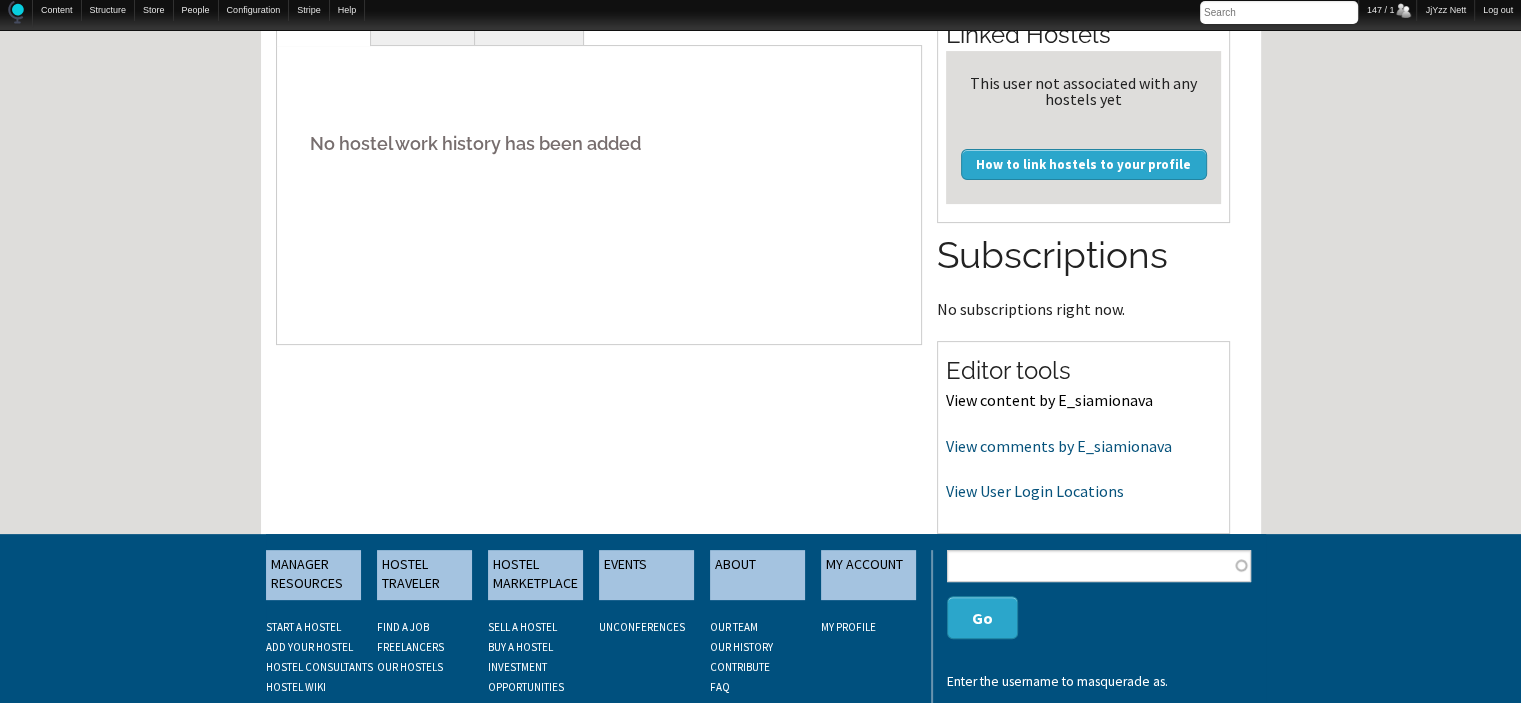 click on "View content by E_siamionava" at bounding box center [1049, 400] 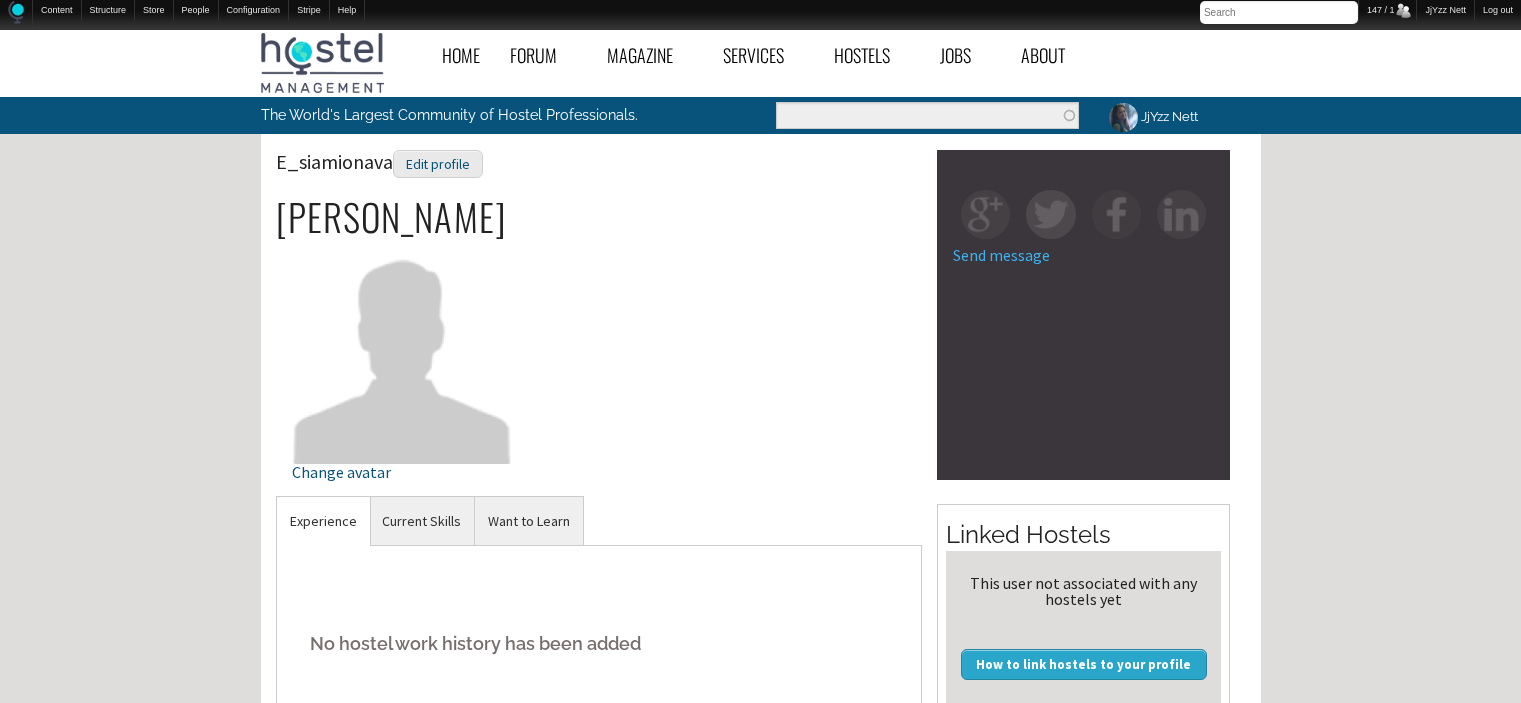 scroll, scrollTop: 500, scrollLeft: 0, axis: vertical 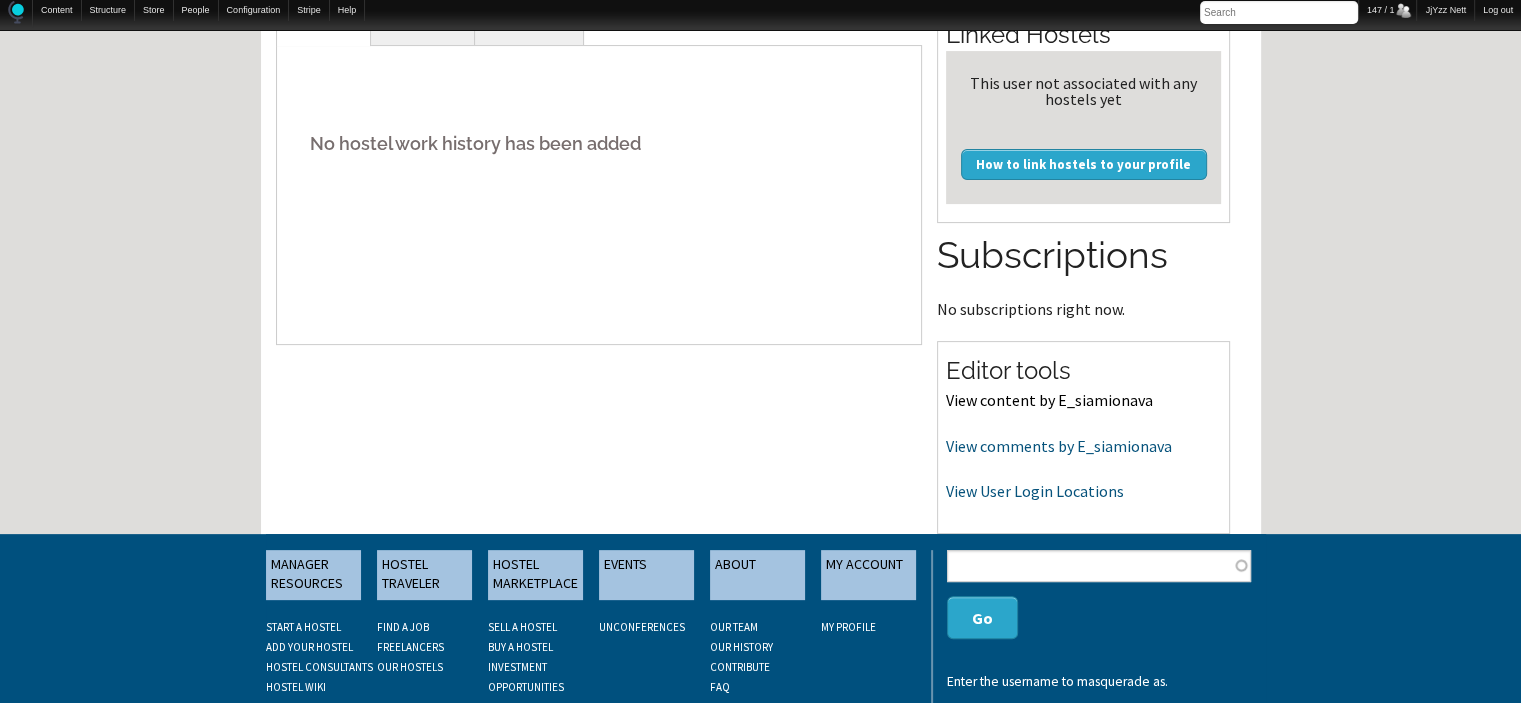 click on "View content by E_siamionava" at bounding box center (1049, 400) 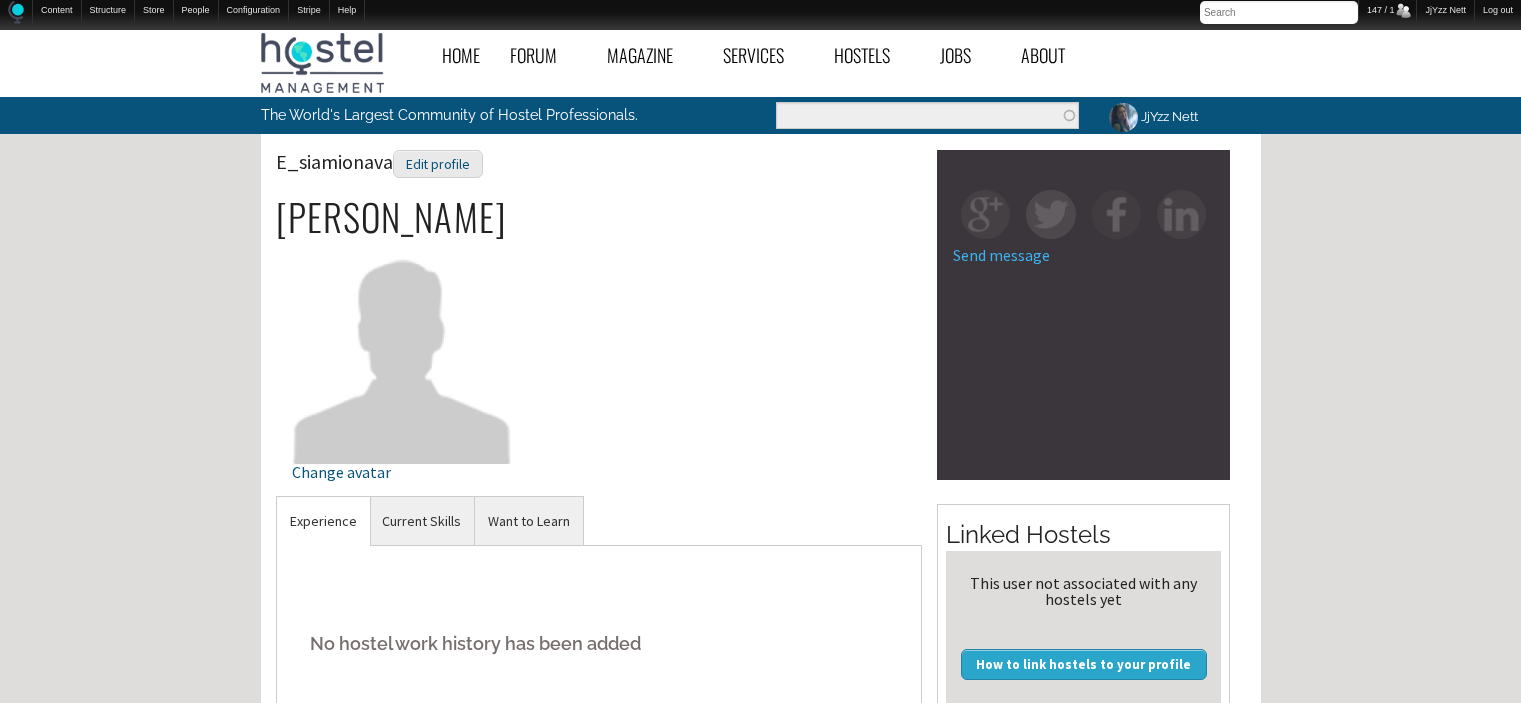 scroll, scrollTop: 500, scrollLeft: 0, axis: vertical 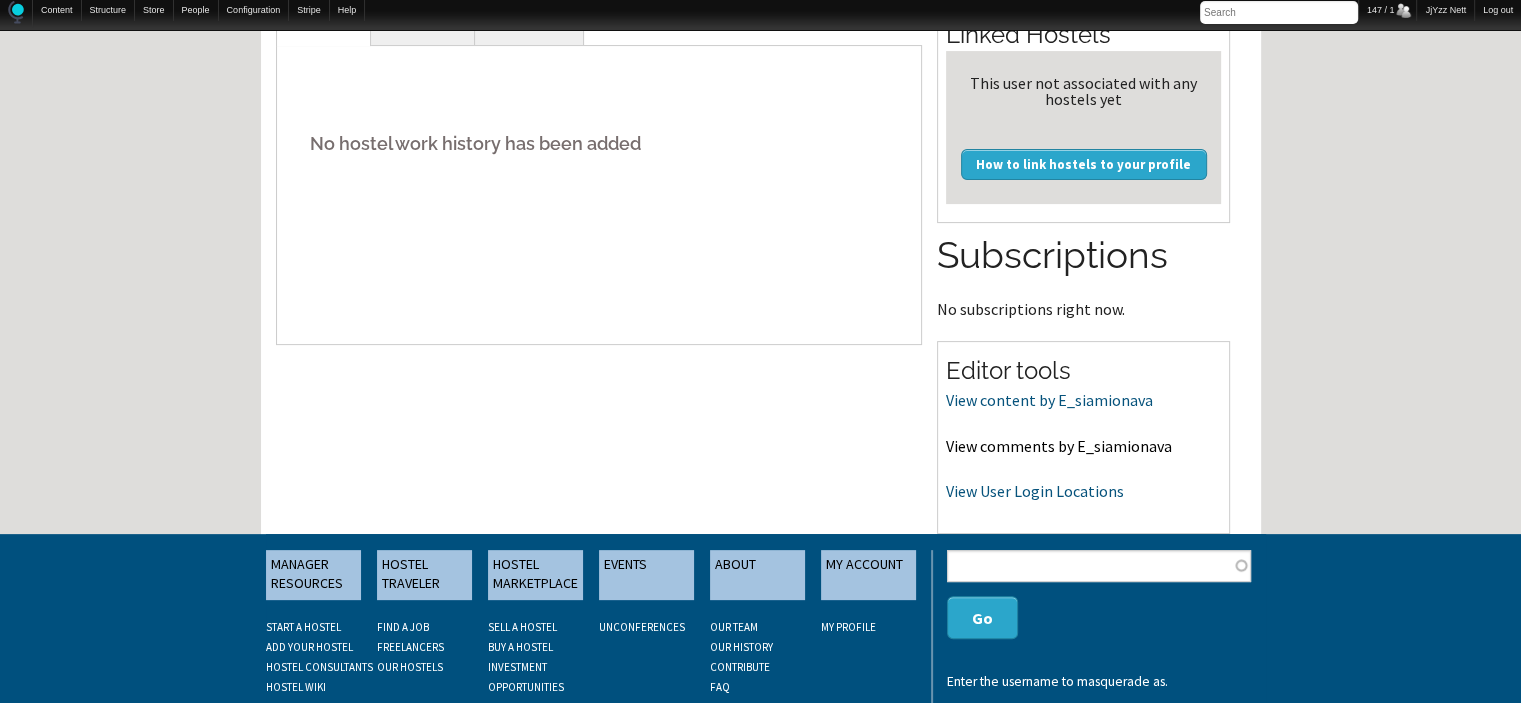 click on "View comments by E_siamionava" at bounding box center [1059, 446] 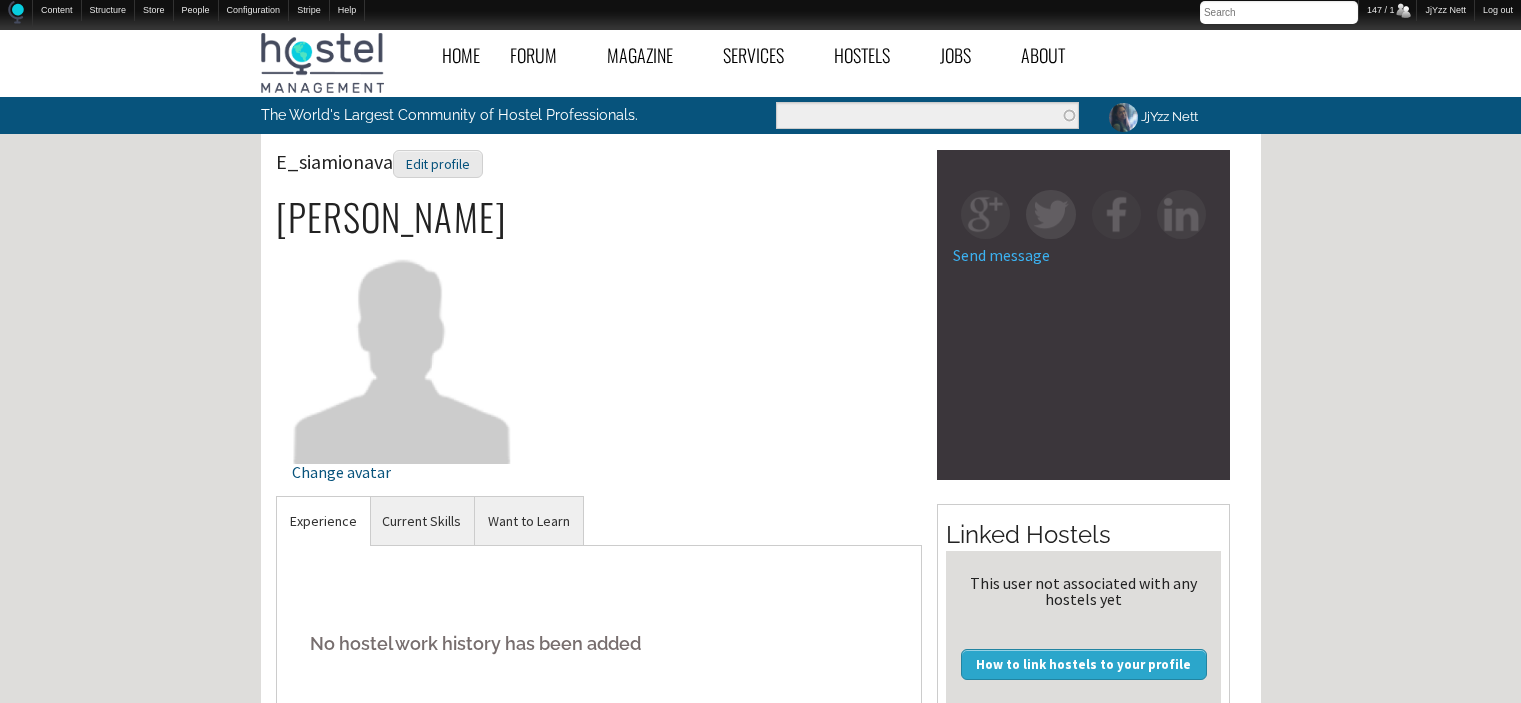 scroll, scrollTop: 500, scrollLeft: 0, axis: vertical 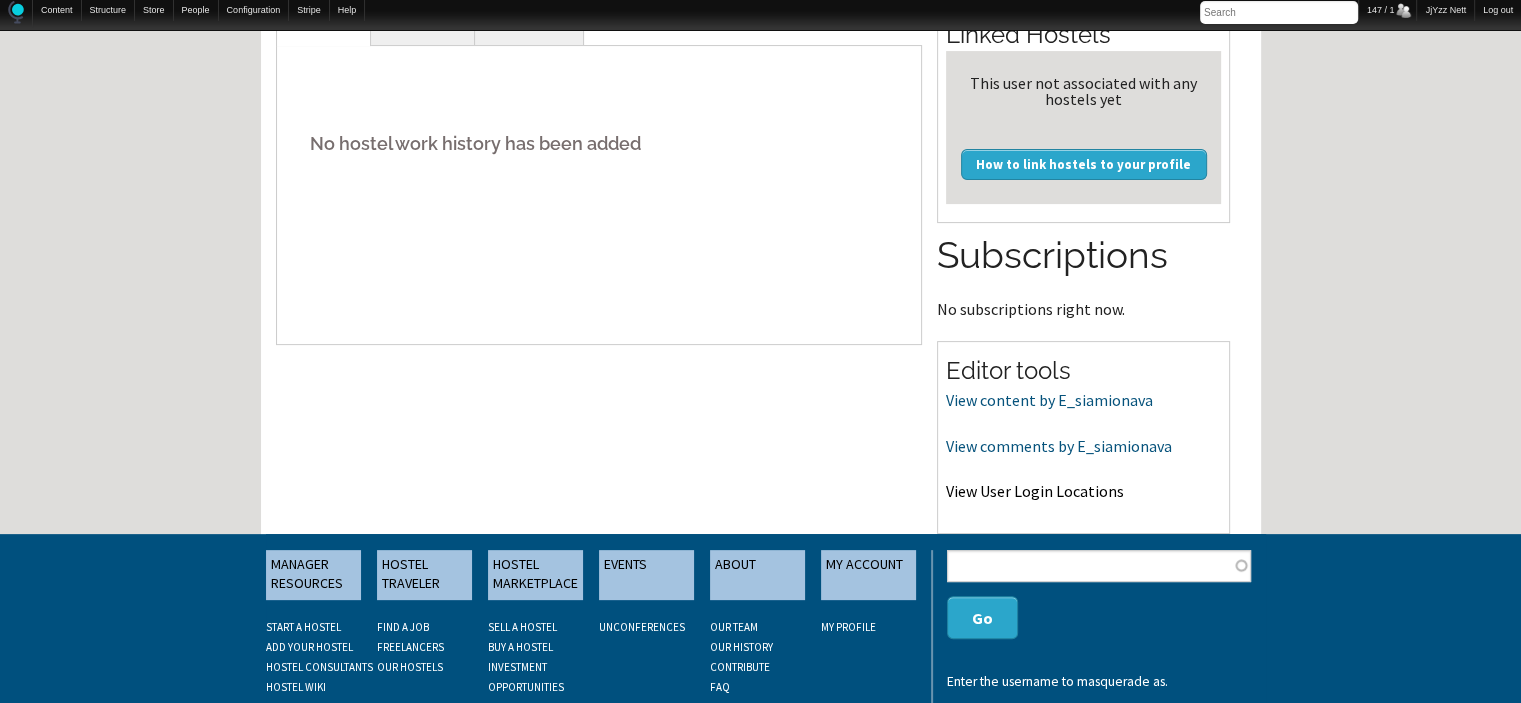 click on "View User Login Locations" at bounding box center [1035, 491] 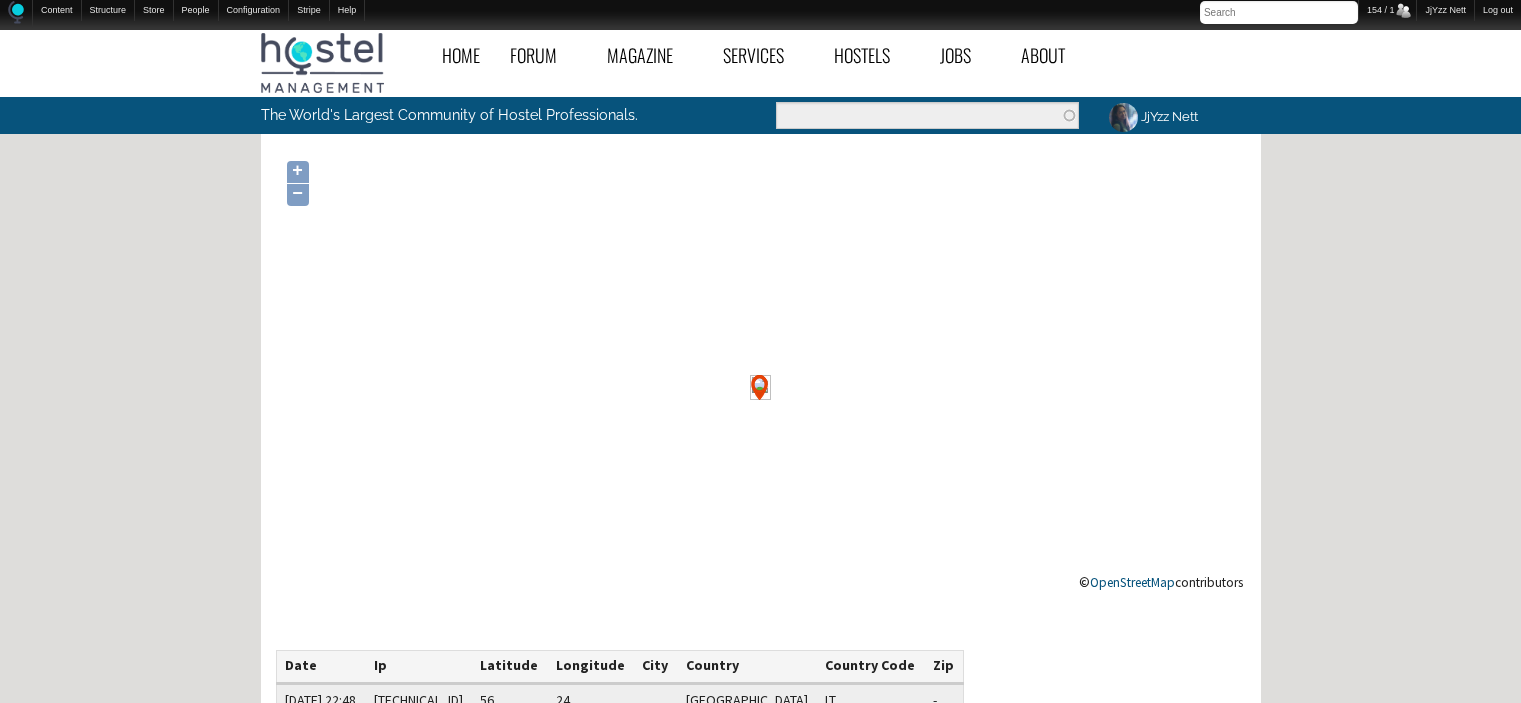 scroll, scrollTop: 0, scrollLeft: 0, axis: both 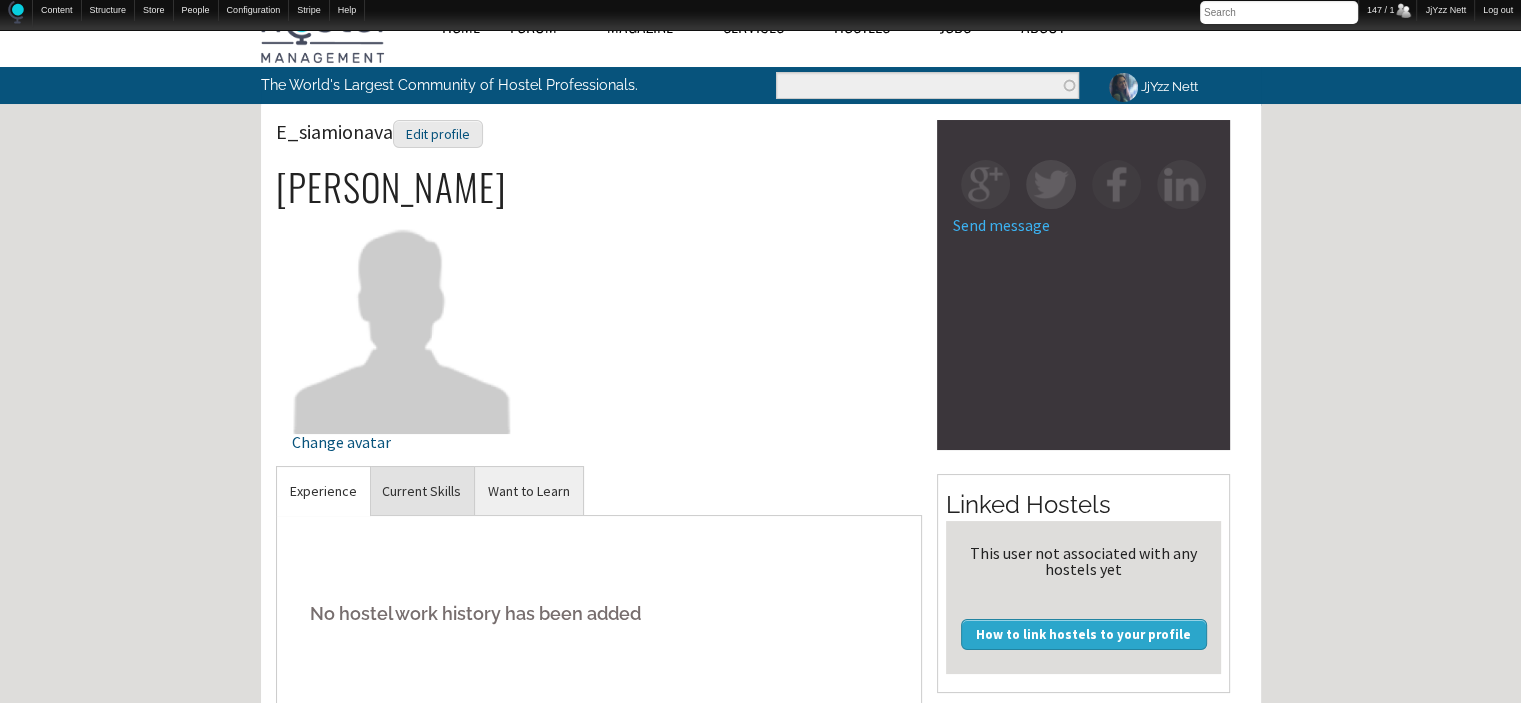click on "Current Skills" at bounding box center (421, 491) 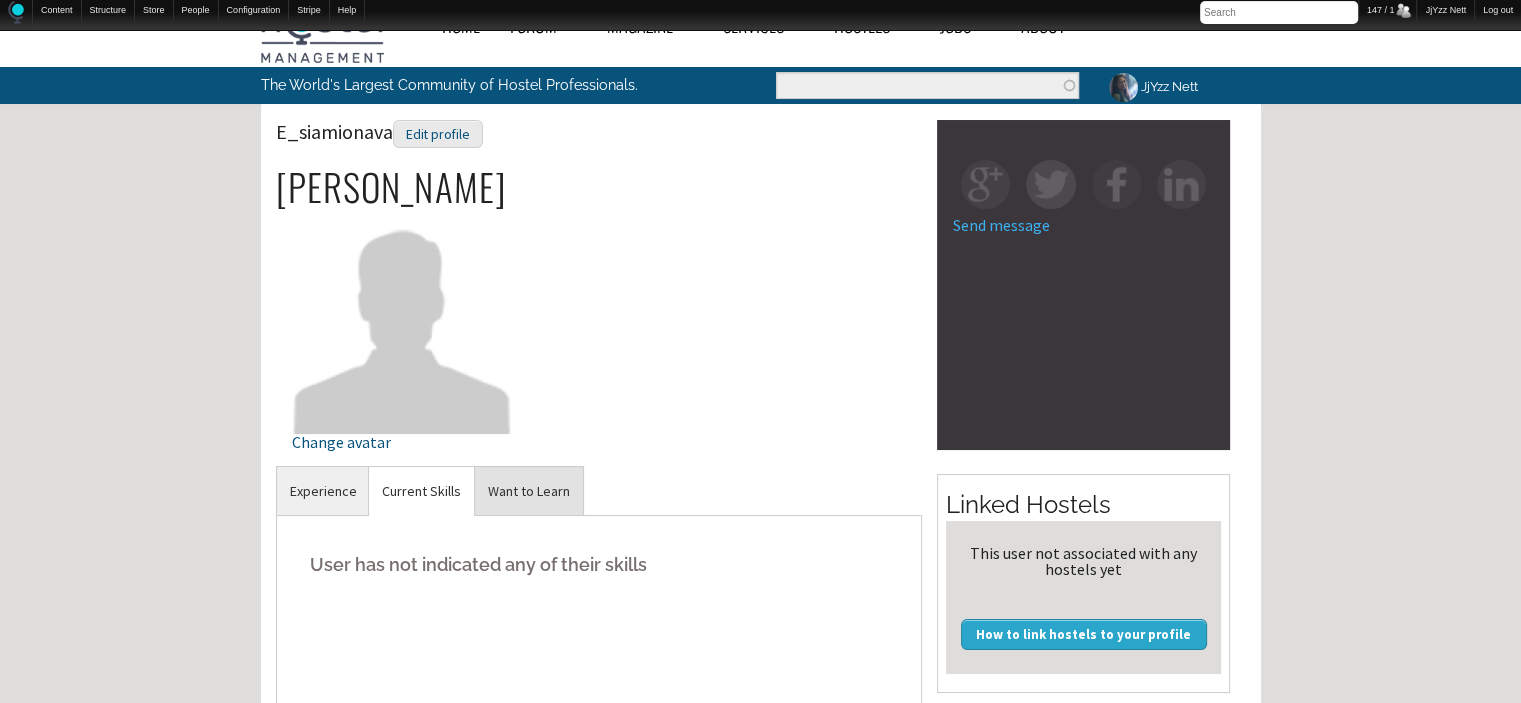 click on "Want to Learn" at bounding box center [529, 491] 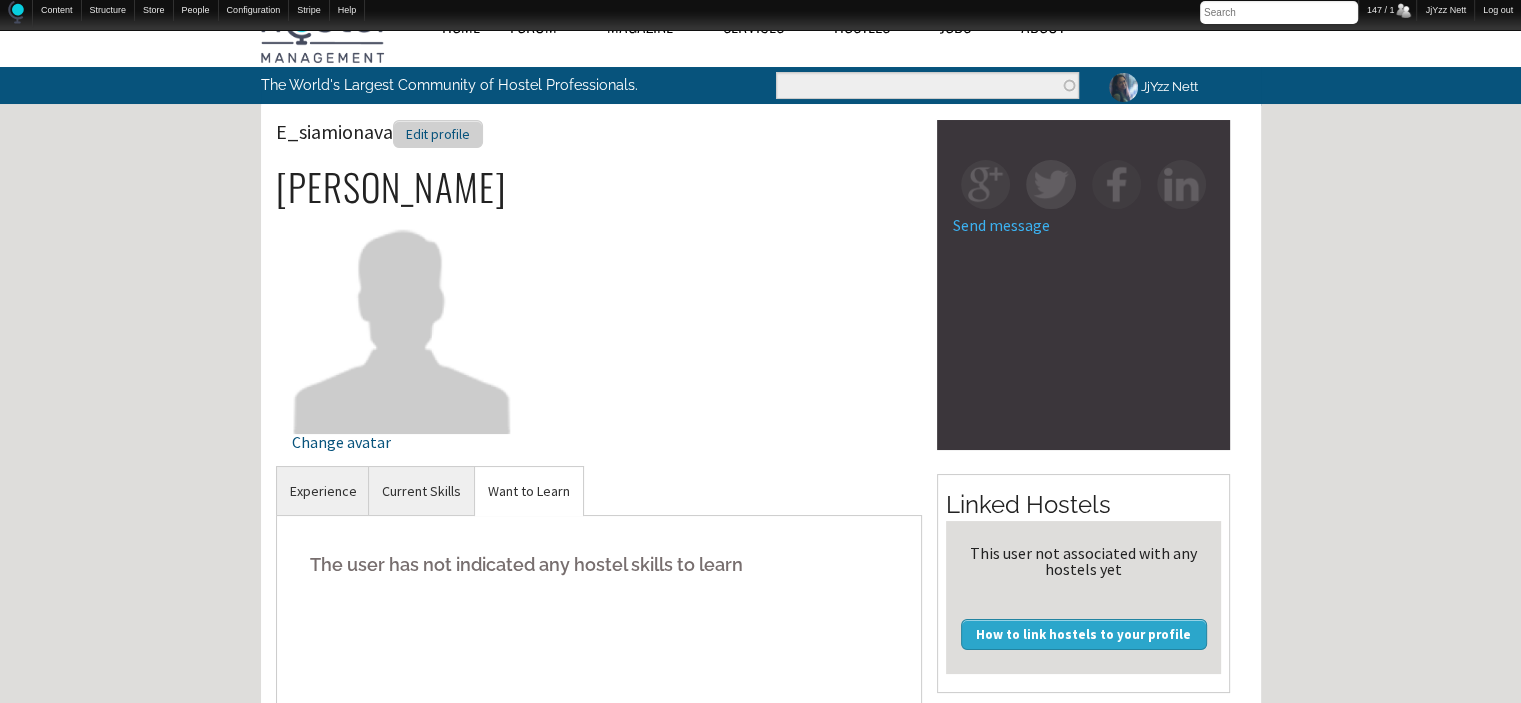 click on "Edit profile" at bounding box center (438, 134) 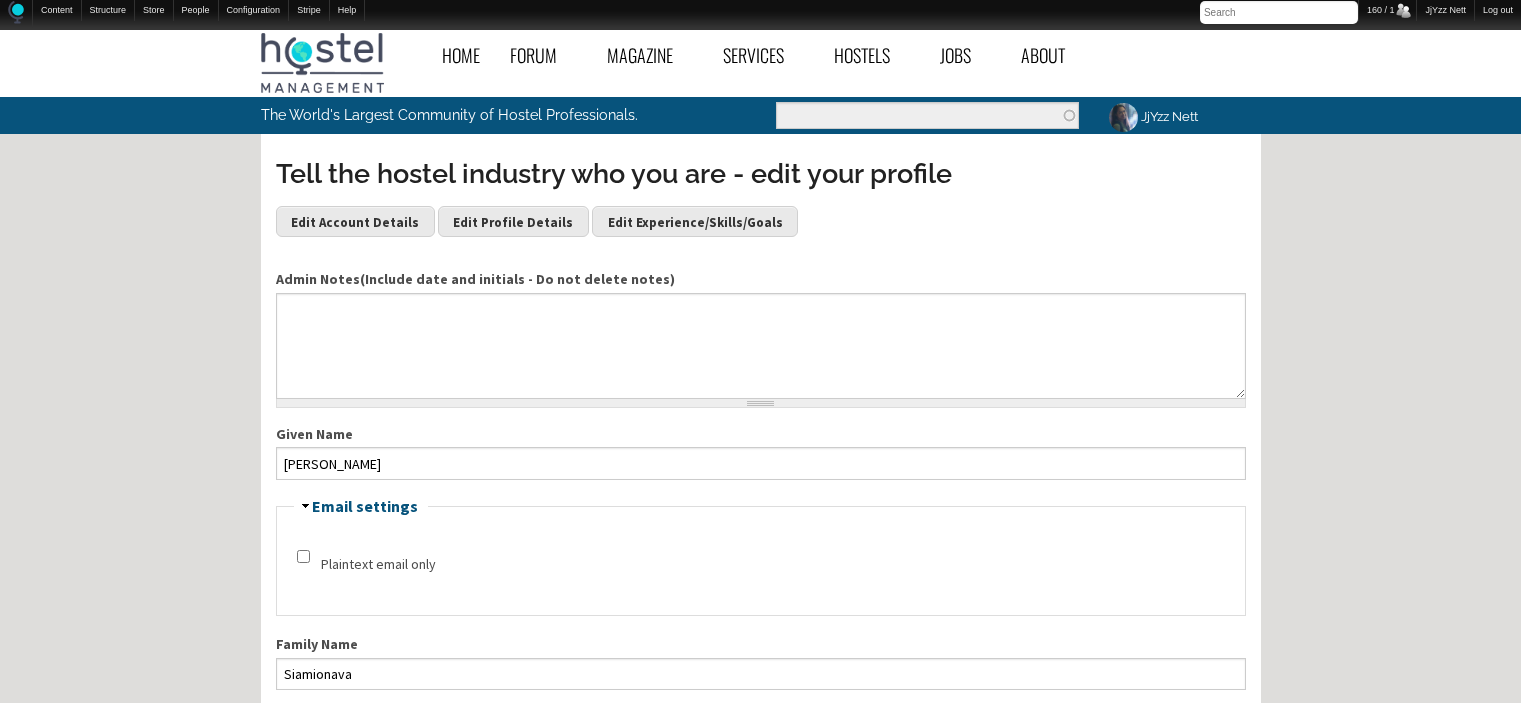 scroll, scrollTop: 0, scrollLeft: 0, axis: both 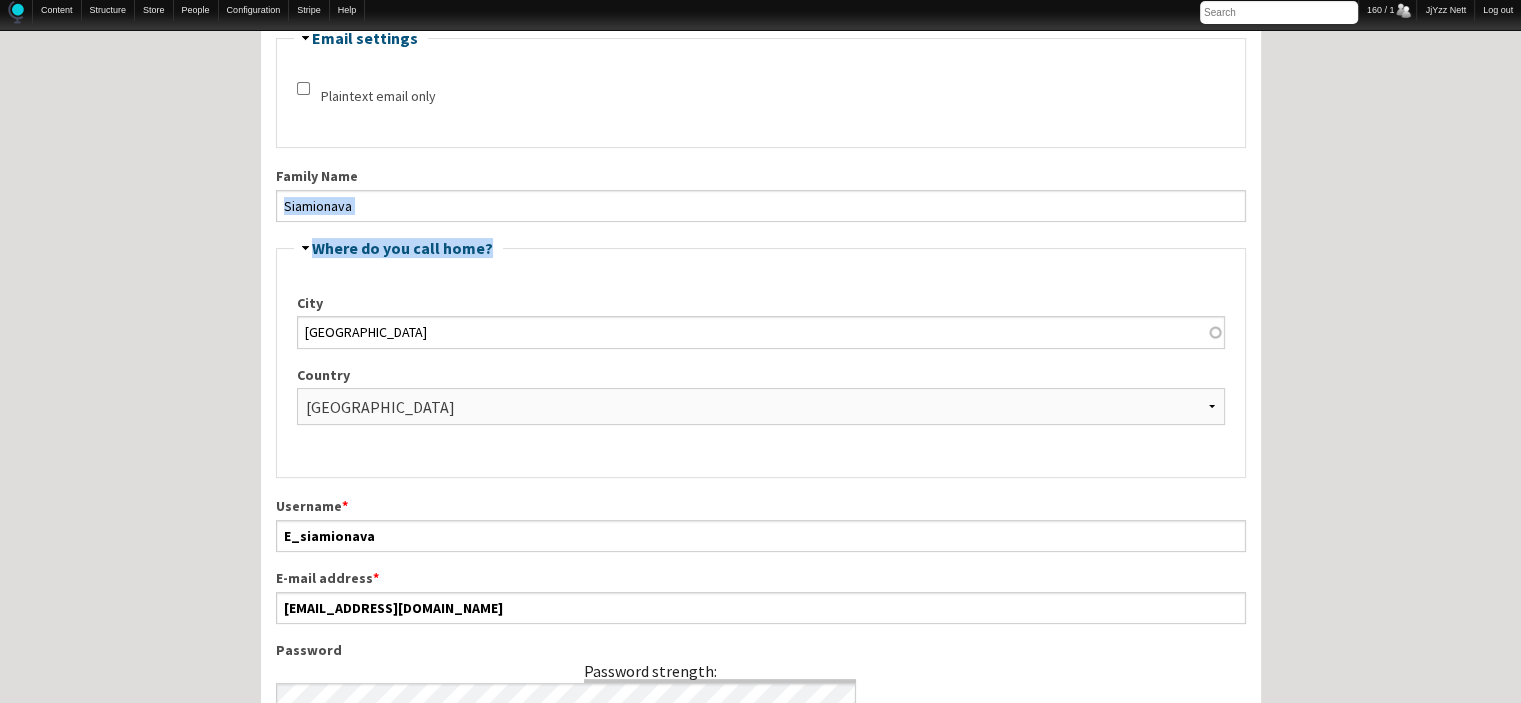drag, startPoint x: 1513, startPoint y: 234, endPoint x: 1532, endPoint y: 208, distance: 32.202484 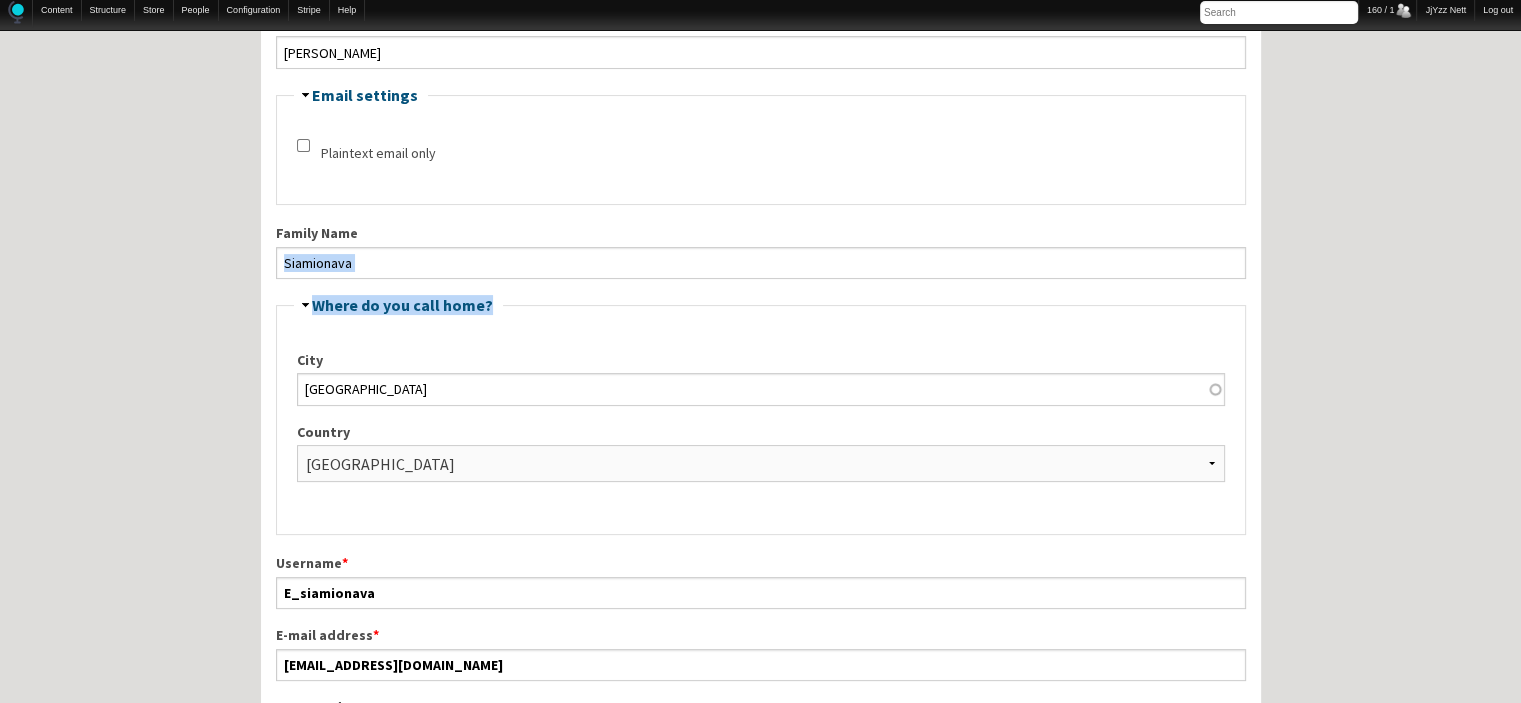 scroll, scrollTop: 396, scrollLeft: 0, axis: vertical 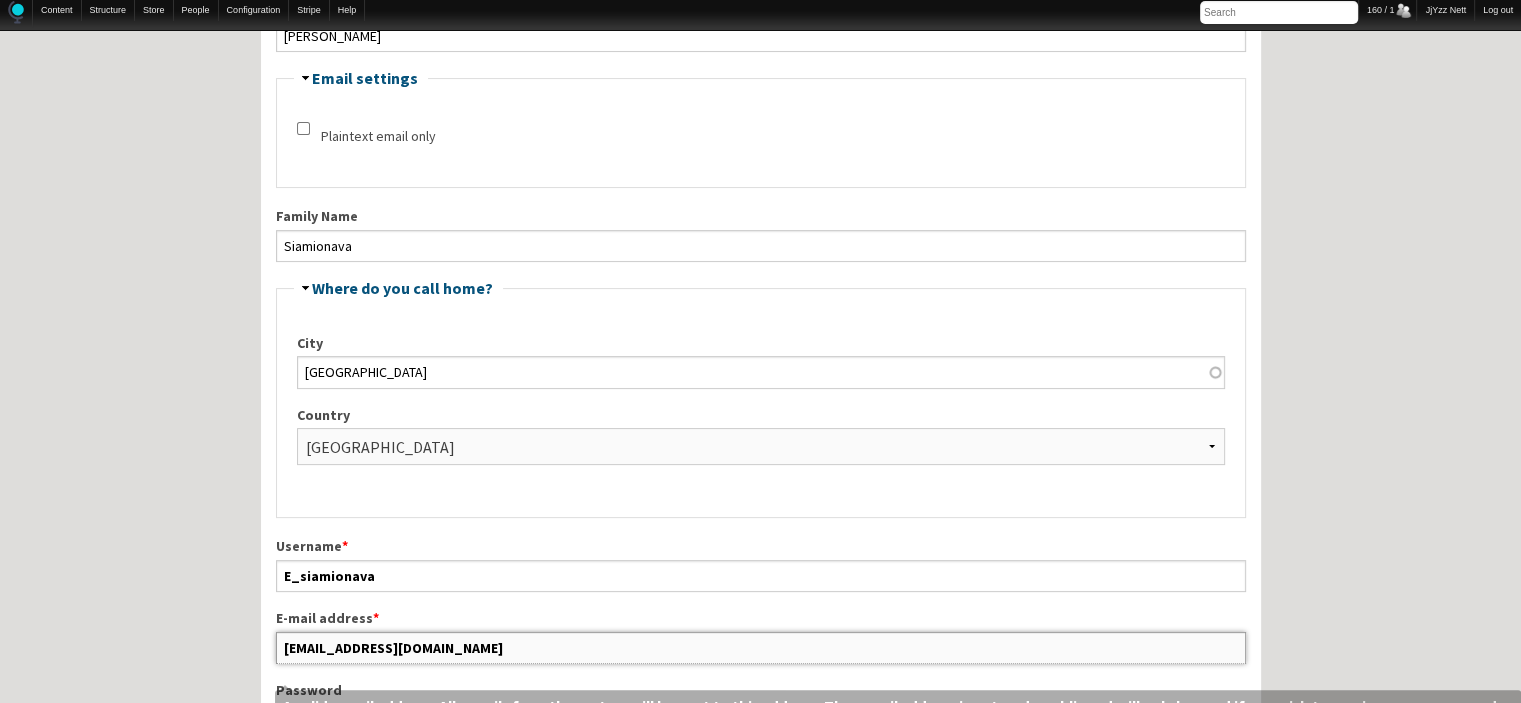 drag, startPoint x: 432, startPoint y: 675, endPoint x: 240, endPoint y: 688, distance: 192.4396 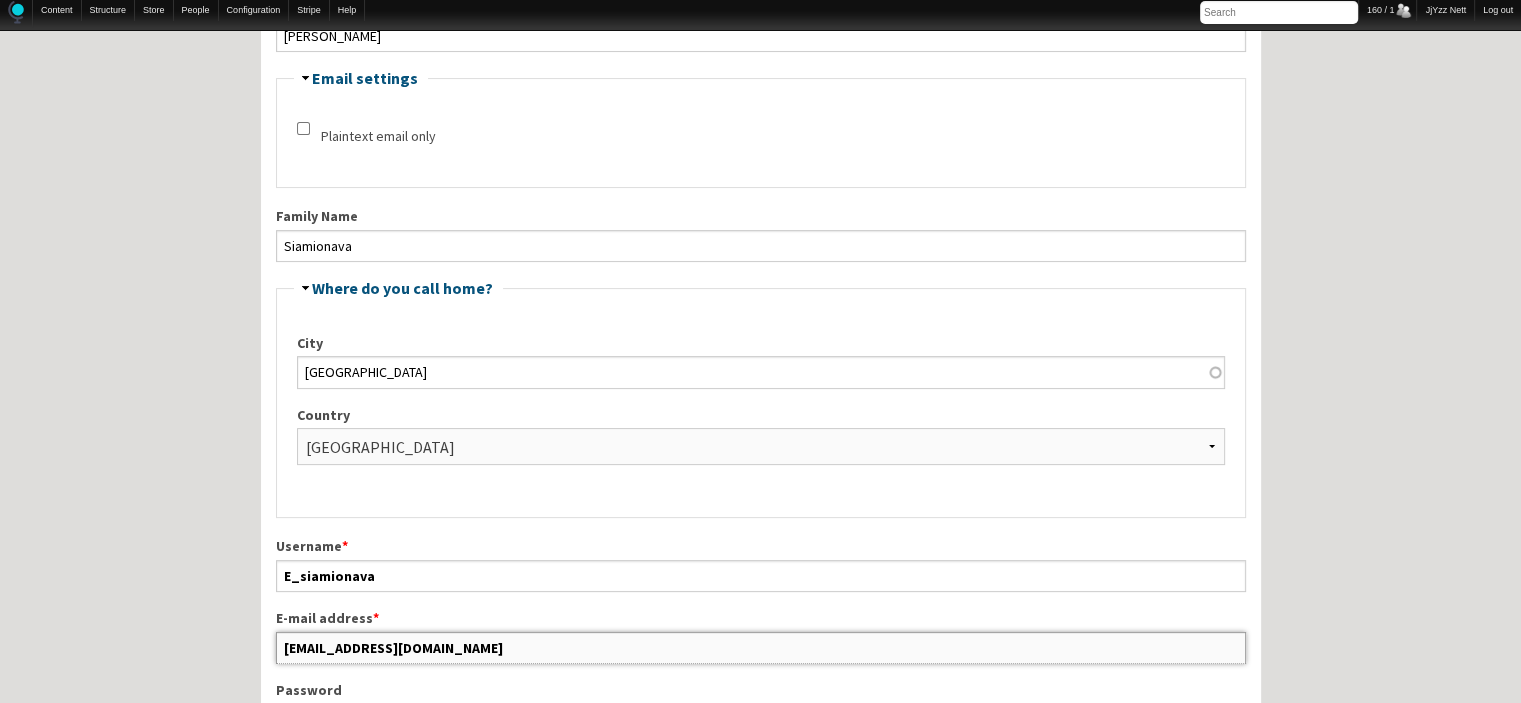 scroll, scrollTop: 431, scrollLeft: 0, axis: vertical 